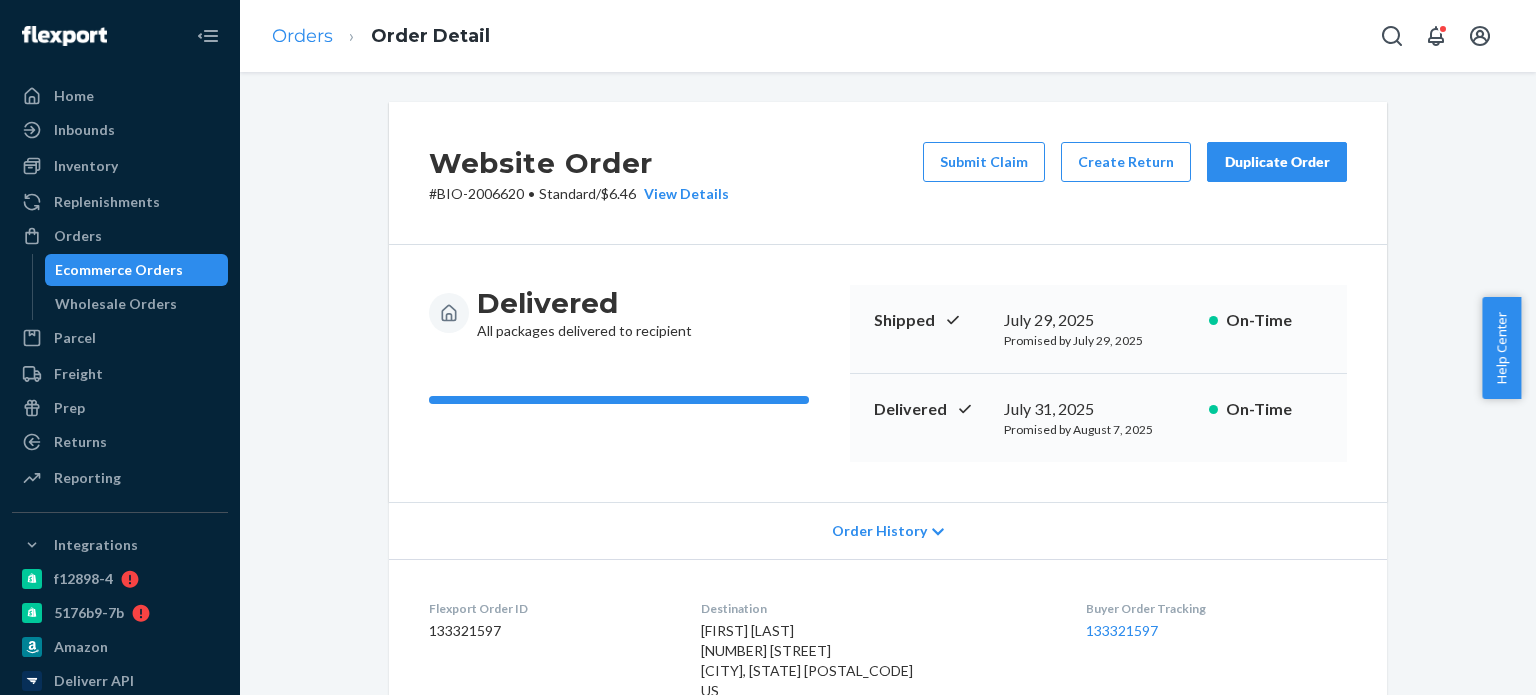 scroll, scrollTop: 0, scrollLeft: 0, axis: both 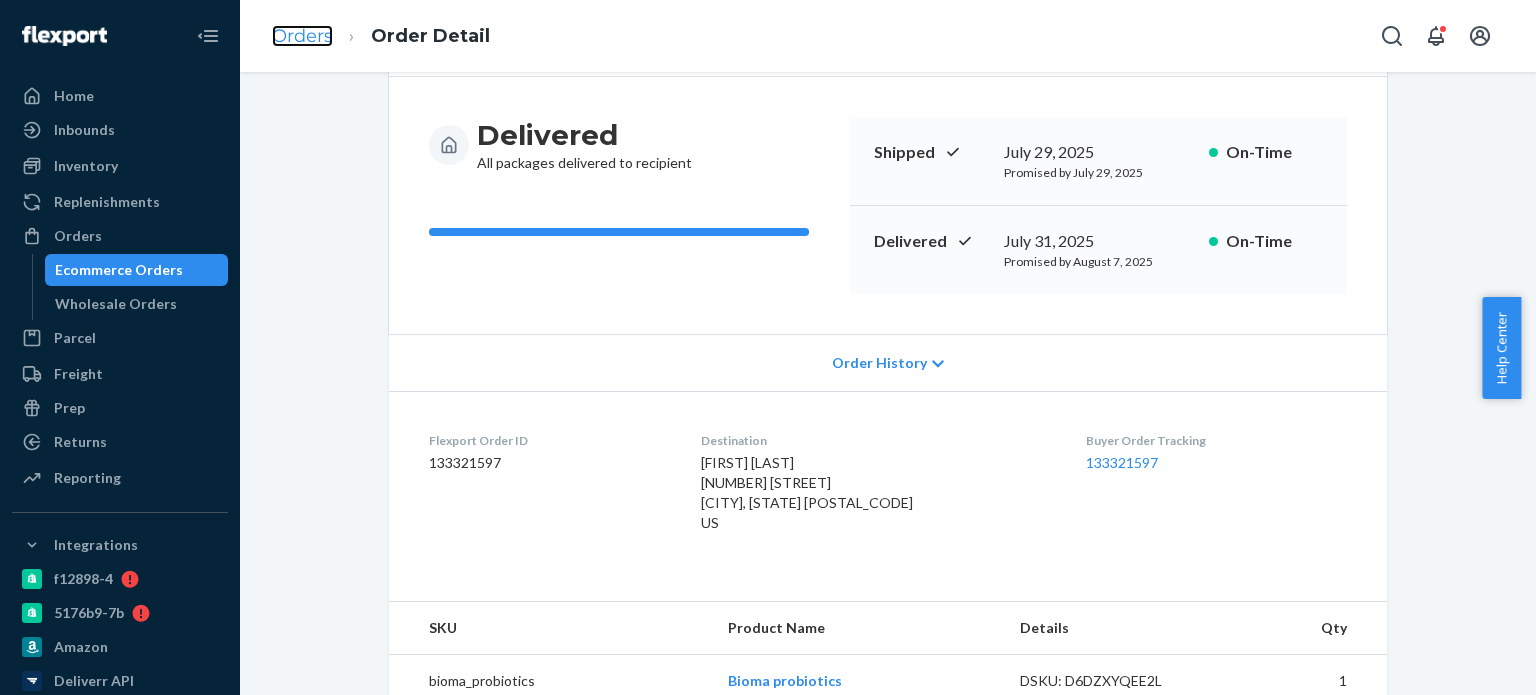 click on "Orders" at bounding box center [302, 36] 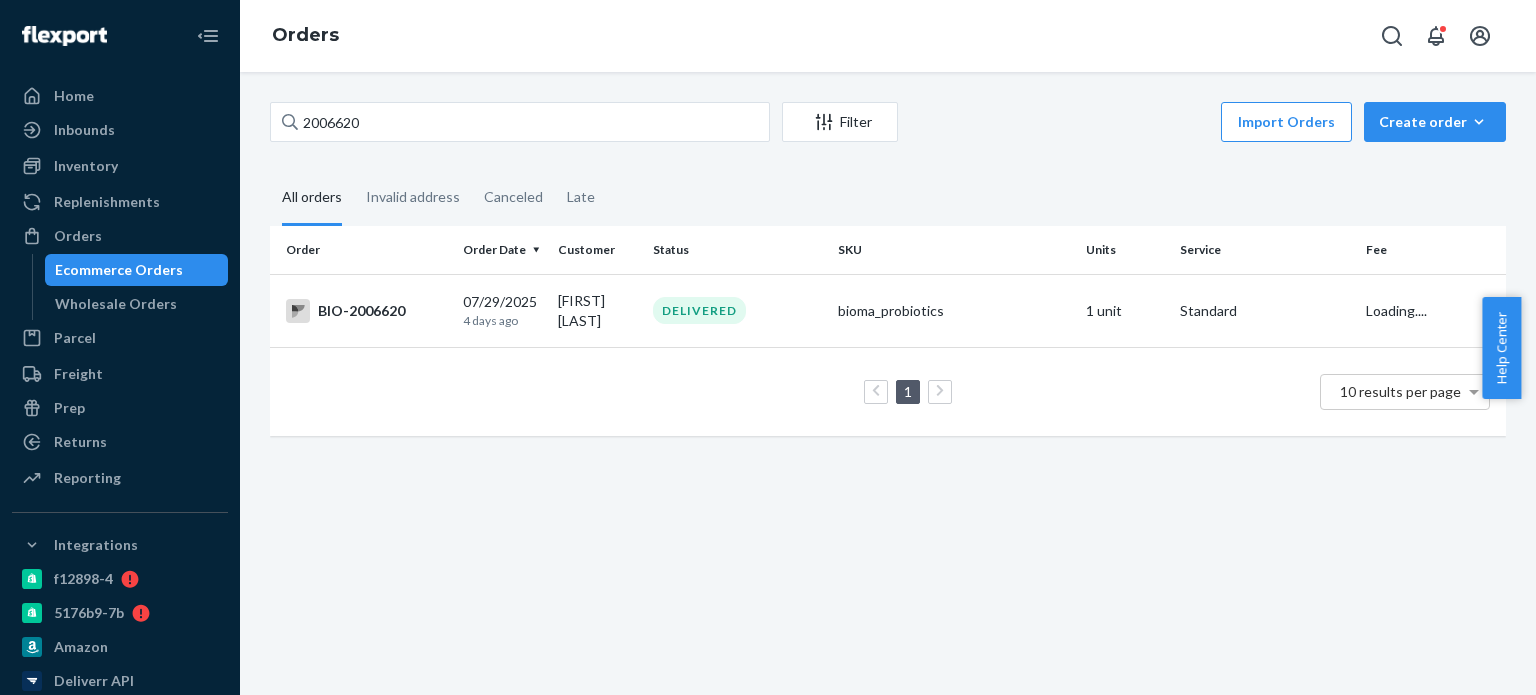 scroll, scrollTop: 0, scrollLeft: 0, axis: both 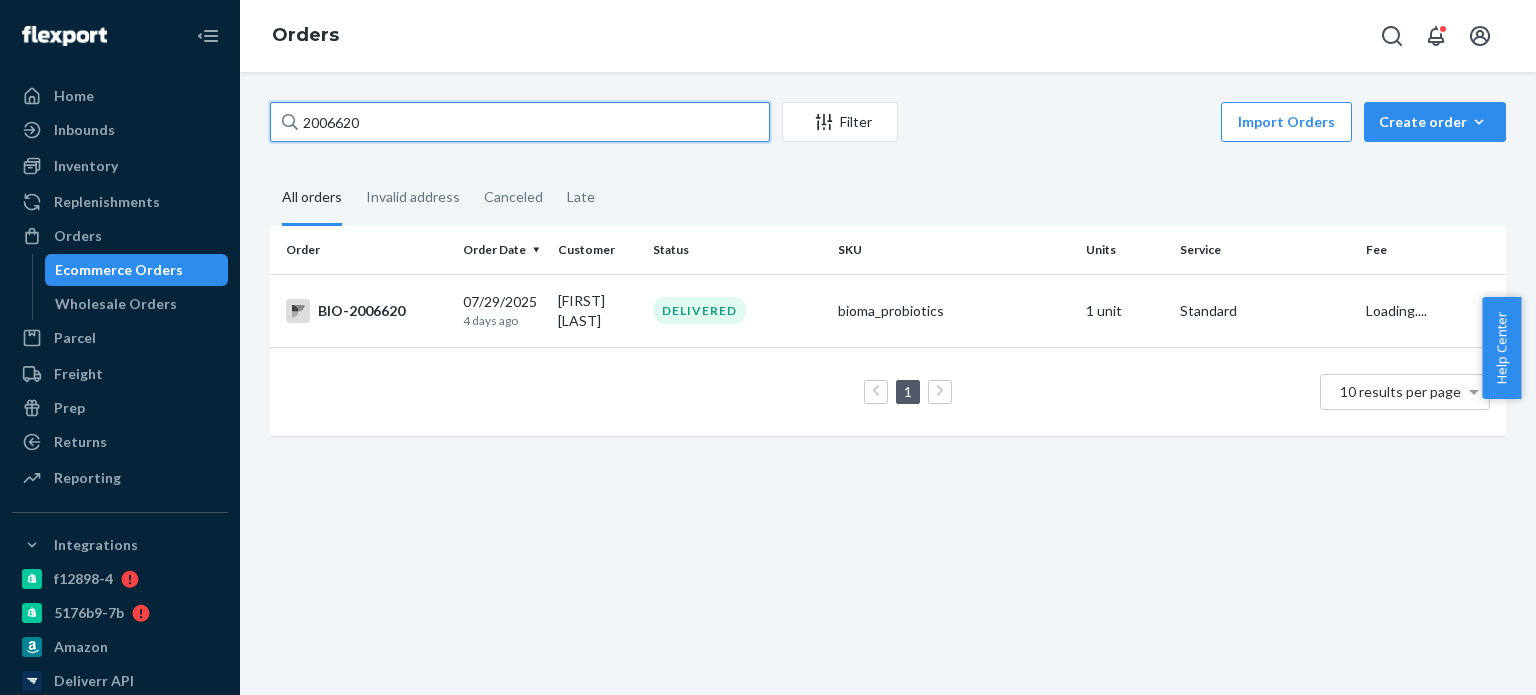 click on "2006620" at bounding box center (520, 122) 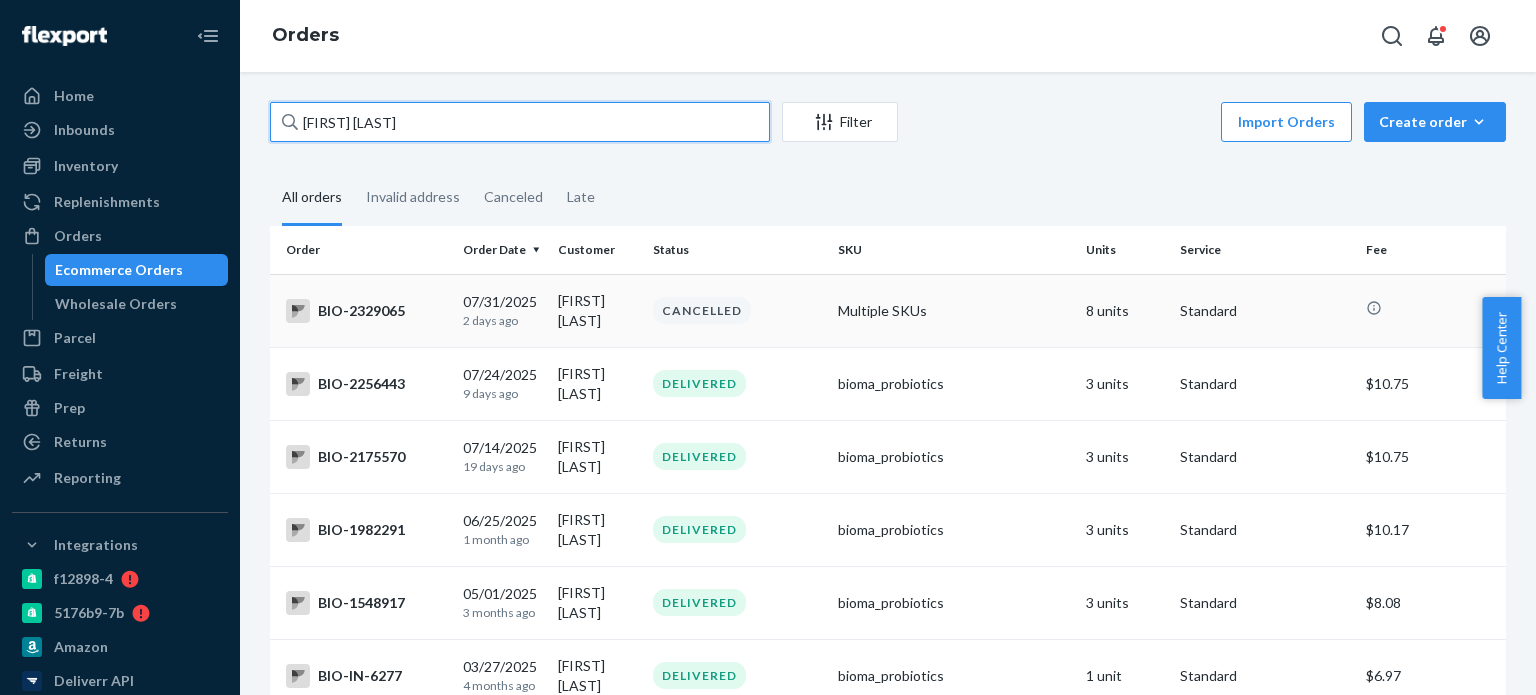 type on "Angela Gomez" 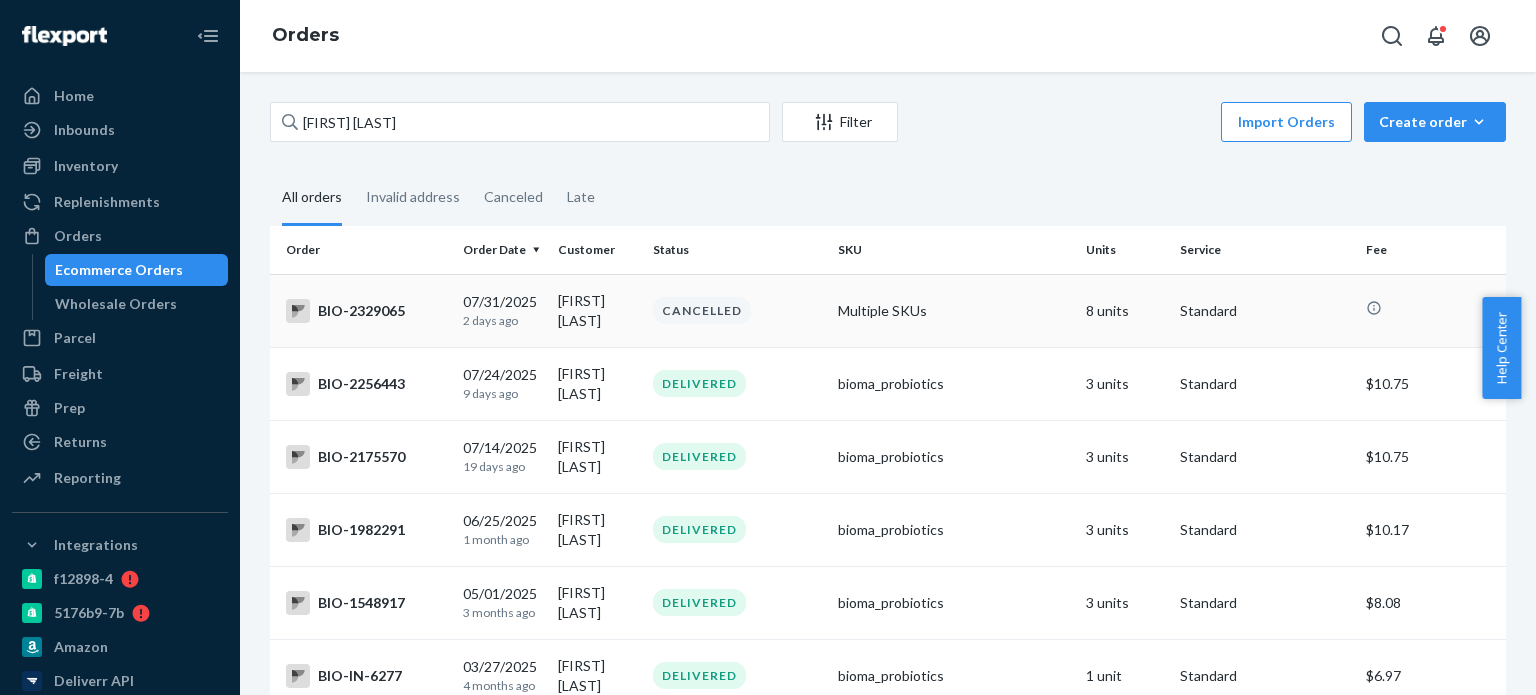 click on "BIO-2329065" at bounding box center [366, 311] 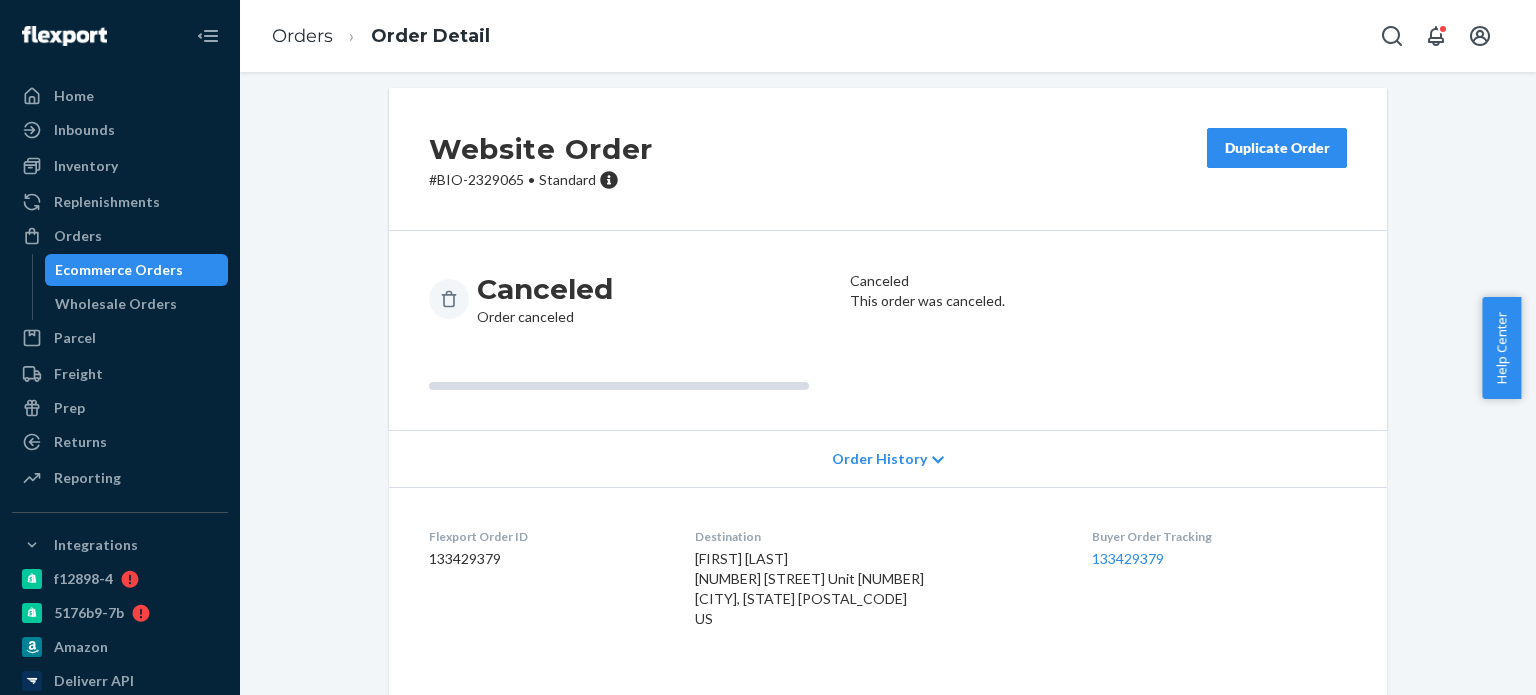 scroll, scrollTop: 0, scrollLeft: 0, axis: both 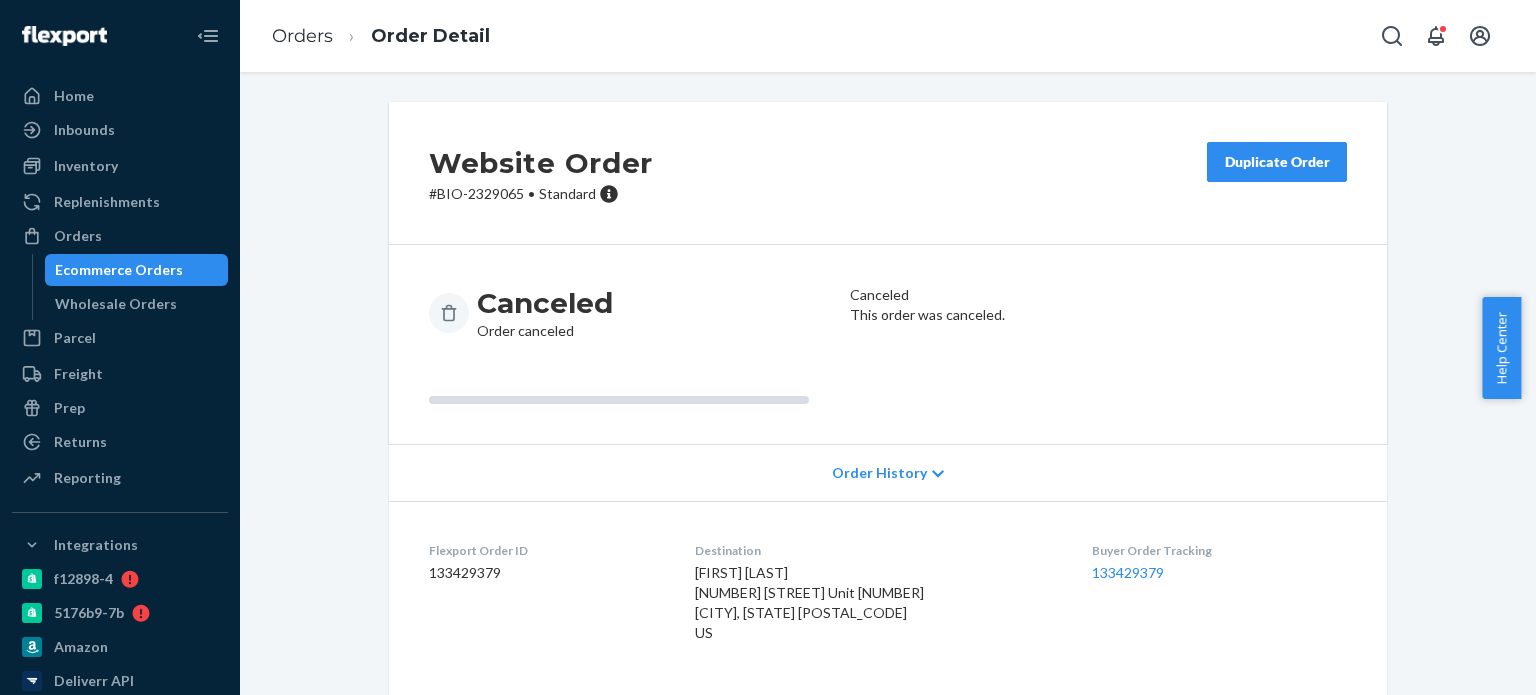 click on "# BIO-2329065 • Standard" at bounding box center [541, 194] 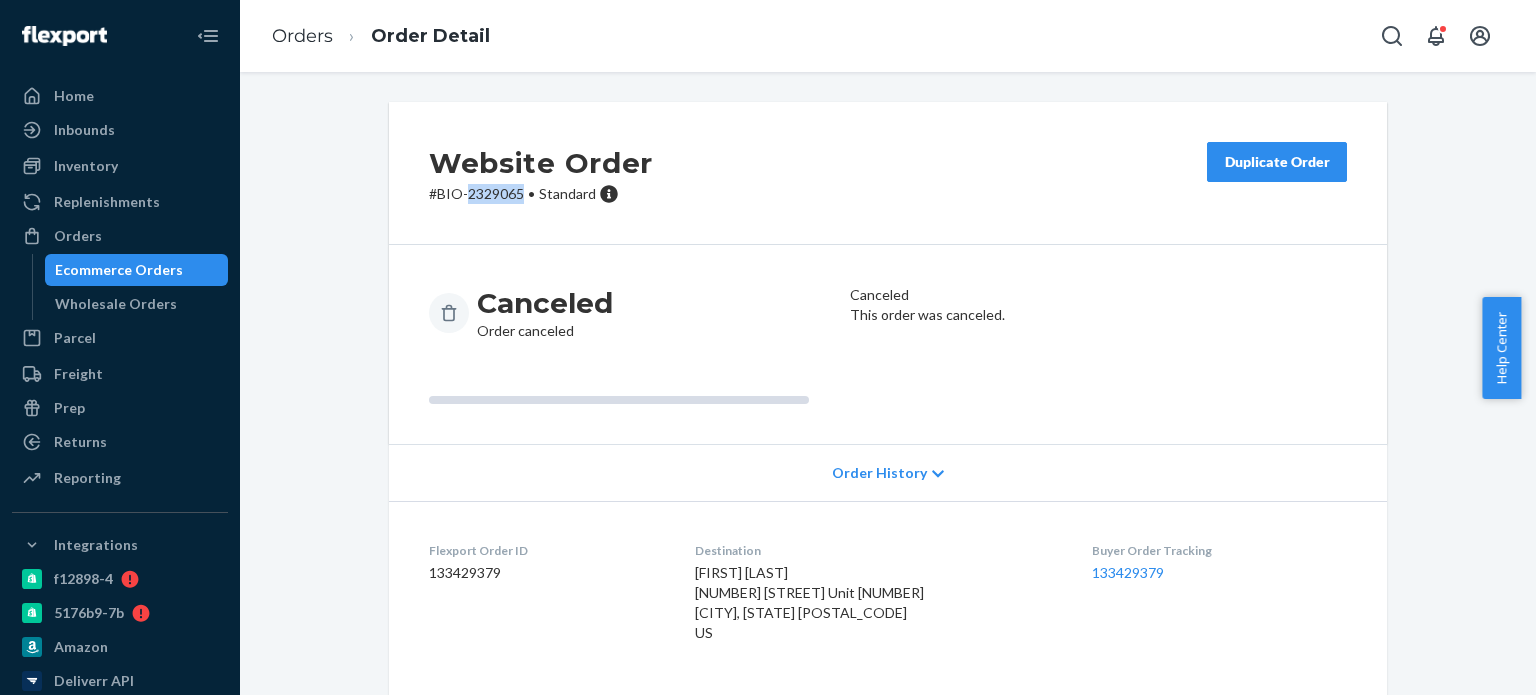 click on "# BIO-2329065 • Standard" at bounding box center (541, 194) 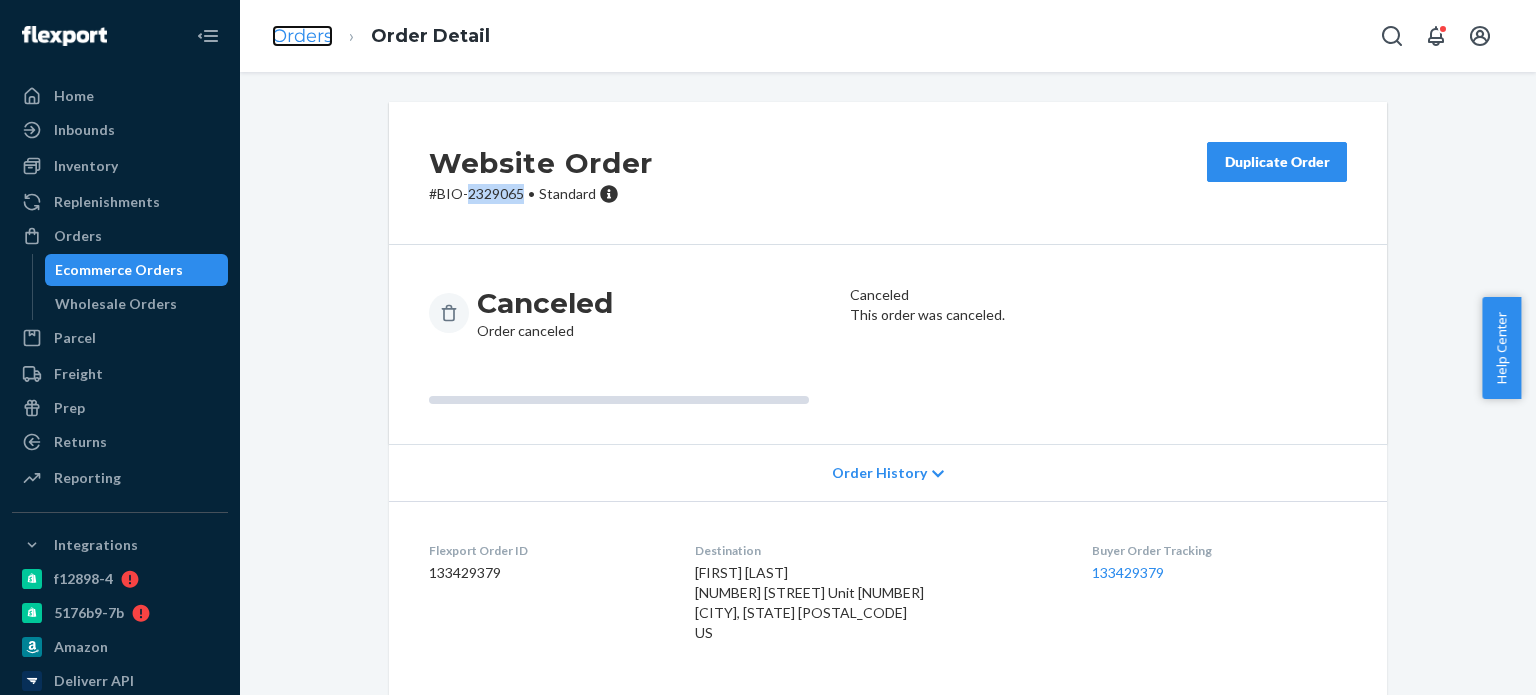 click on "Orders" at bounding box center [302, 36] 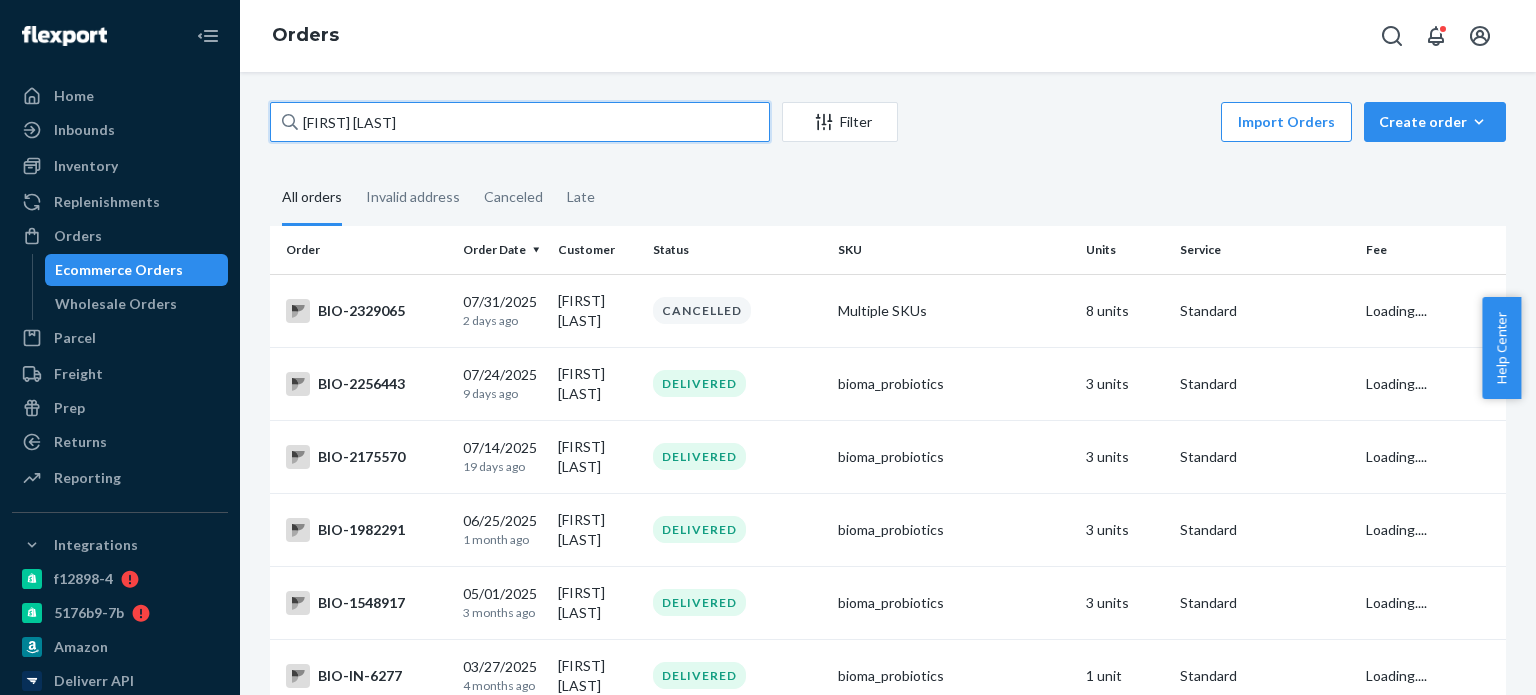 click on "Angela Gomez" at bounding box center [520, 122] 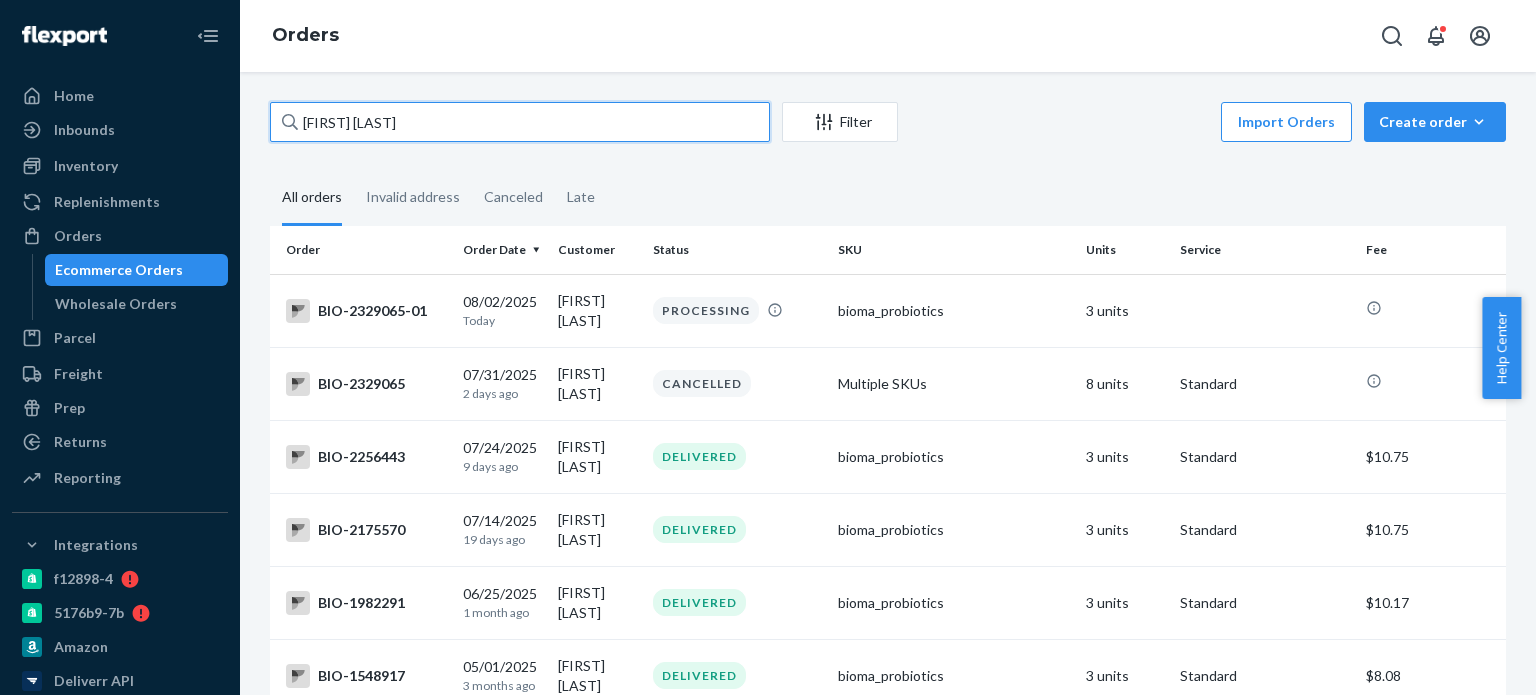 click on "Angela Gome" at bounding box center [520, 122] 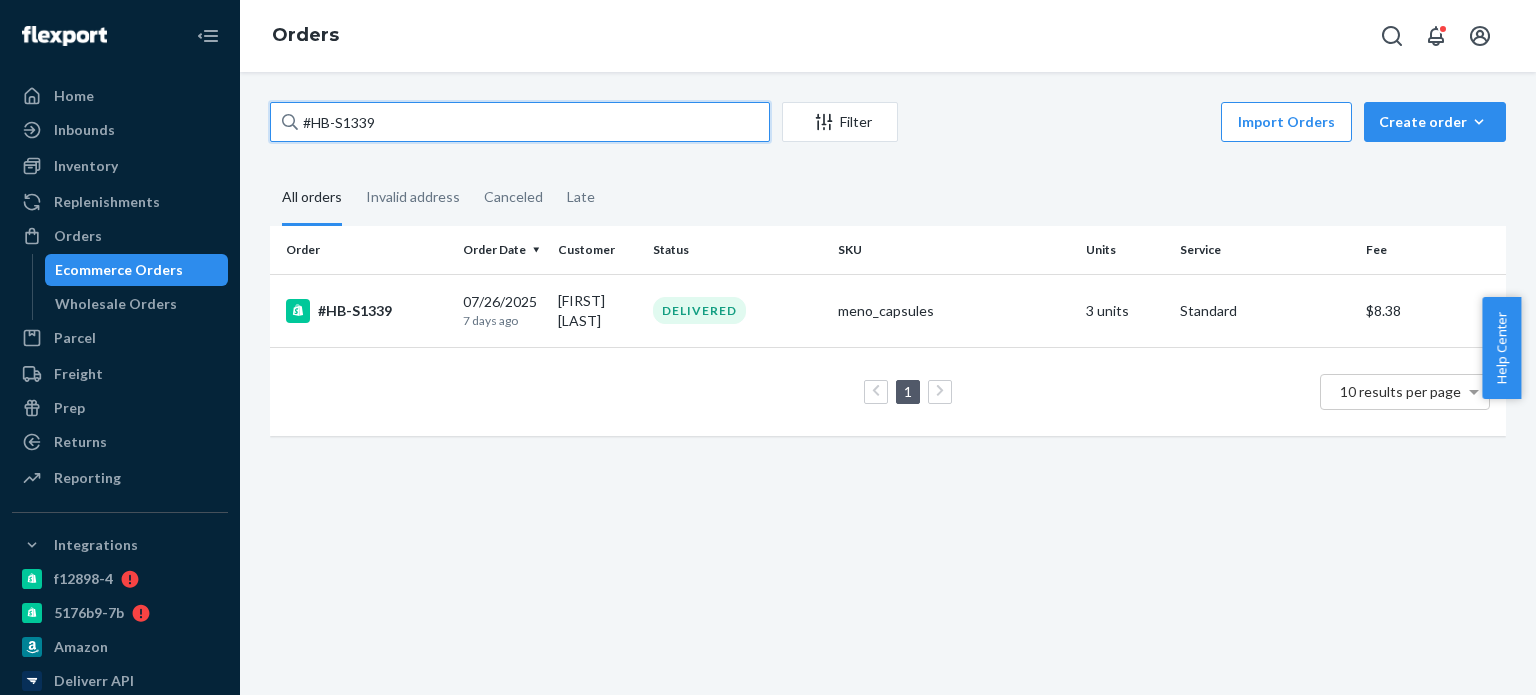 type on "#HB-S1339" 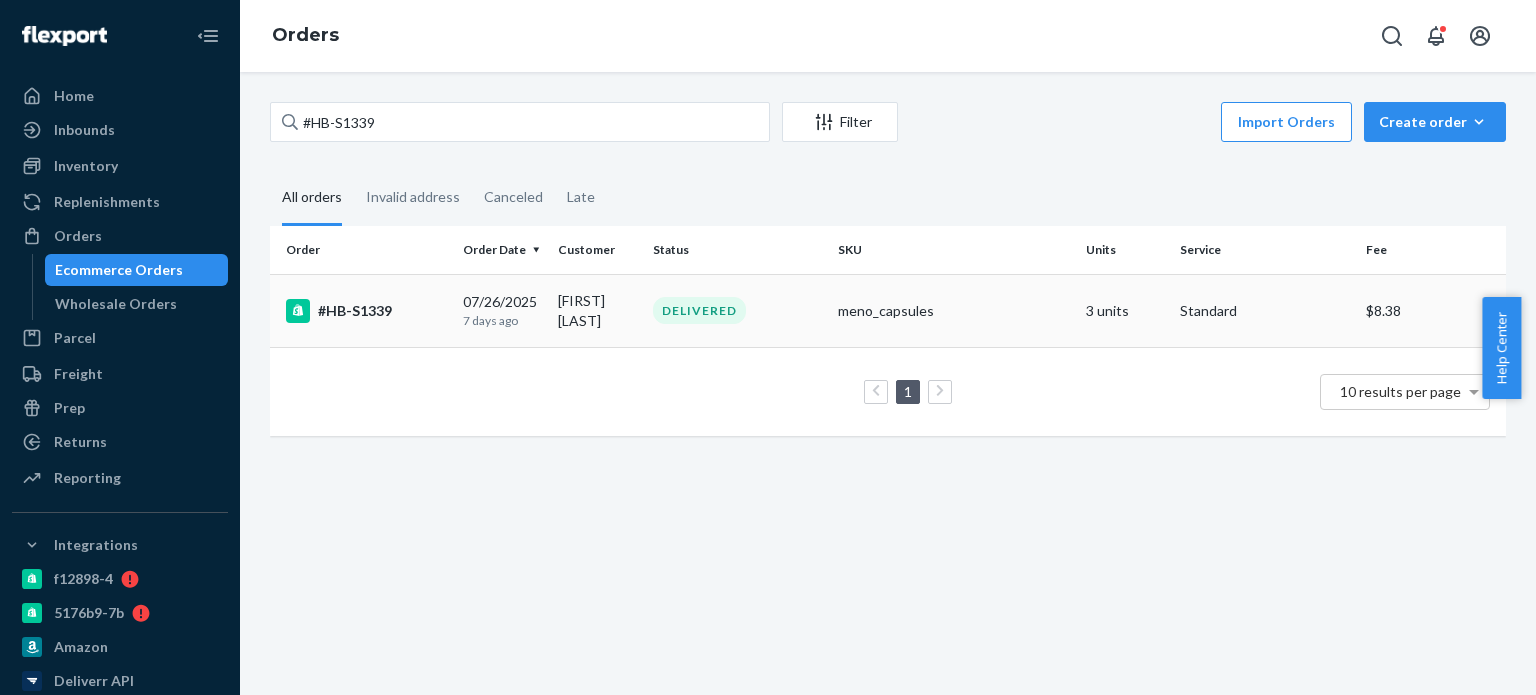 click on "#HB-S1339" at bounding box center [366, 311] 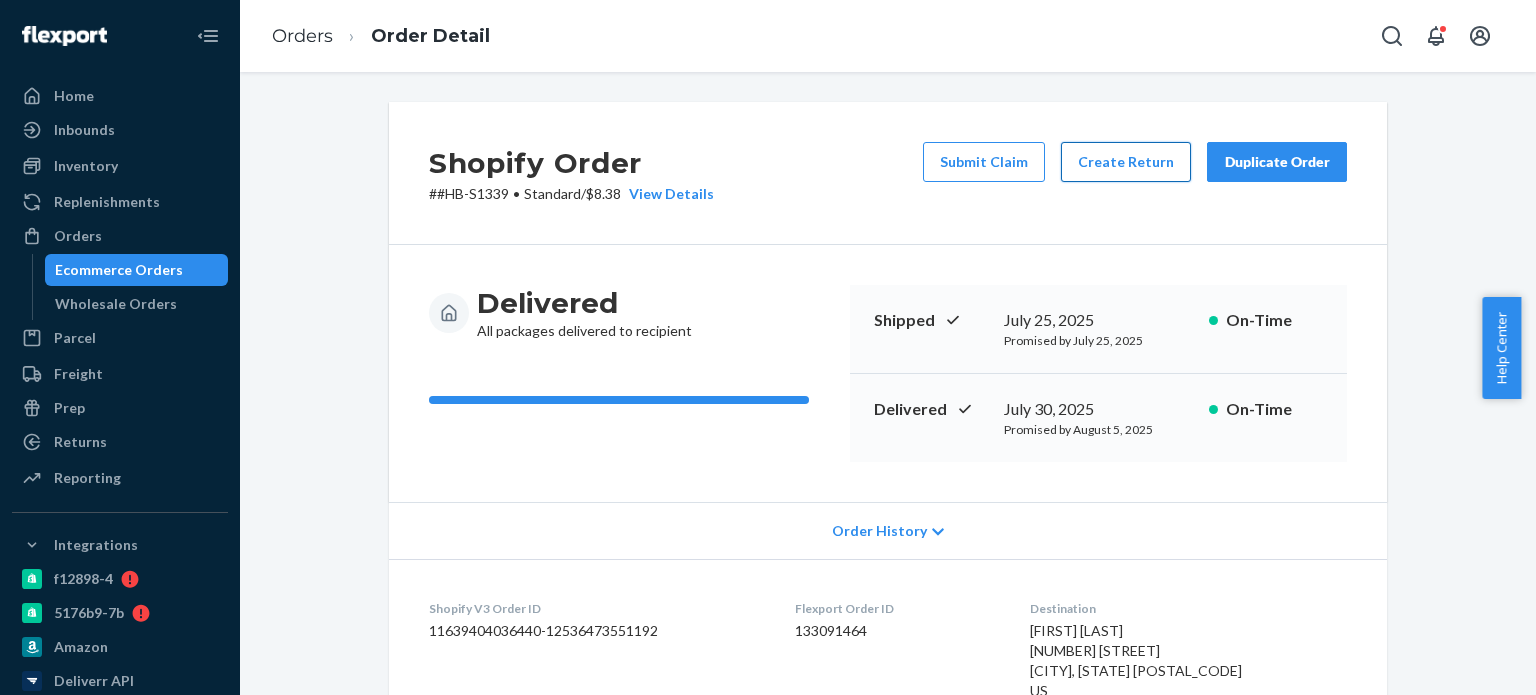 click on "Create Return" at bounding box center (1126, 162) 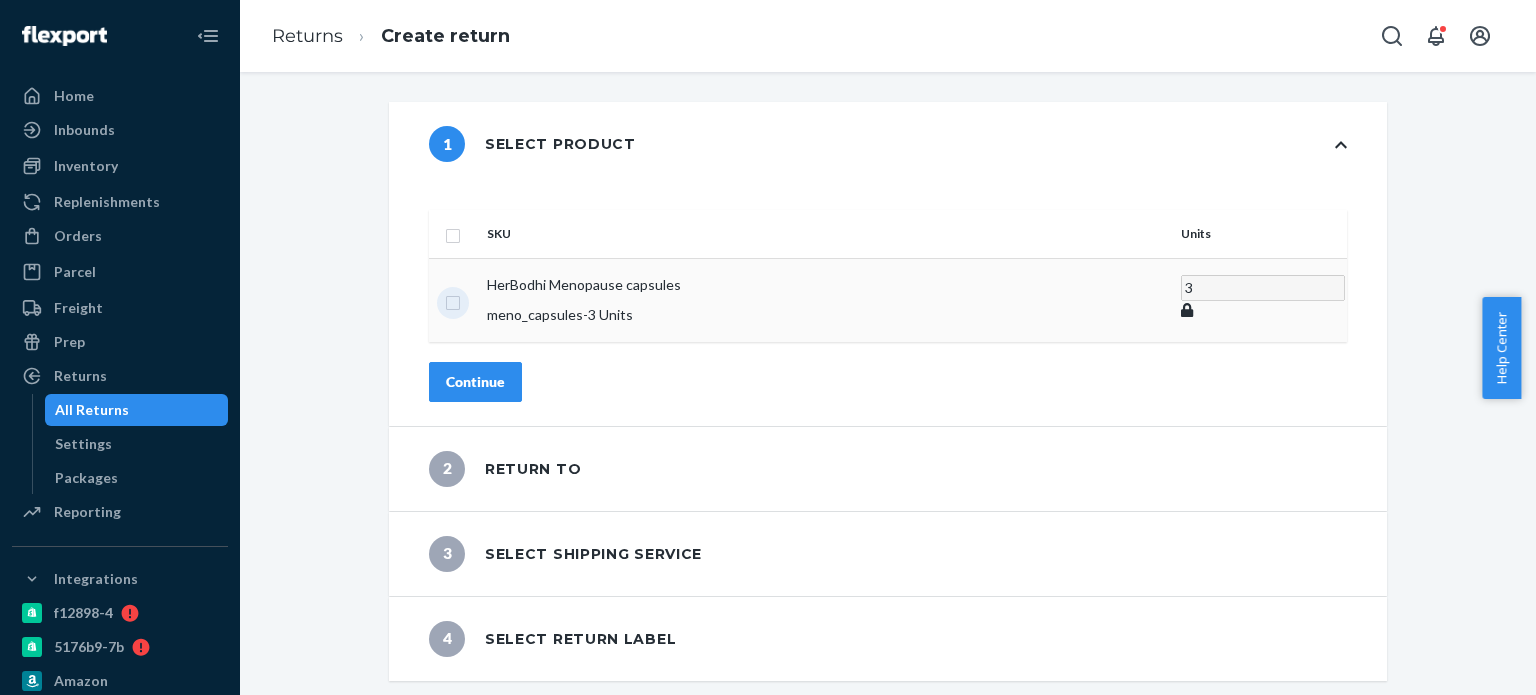 click at bounding box center (453, 300) 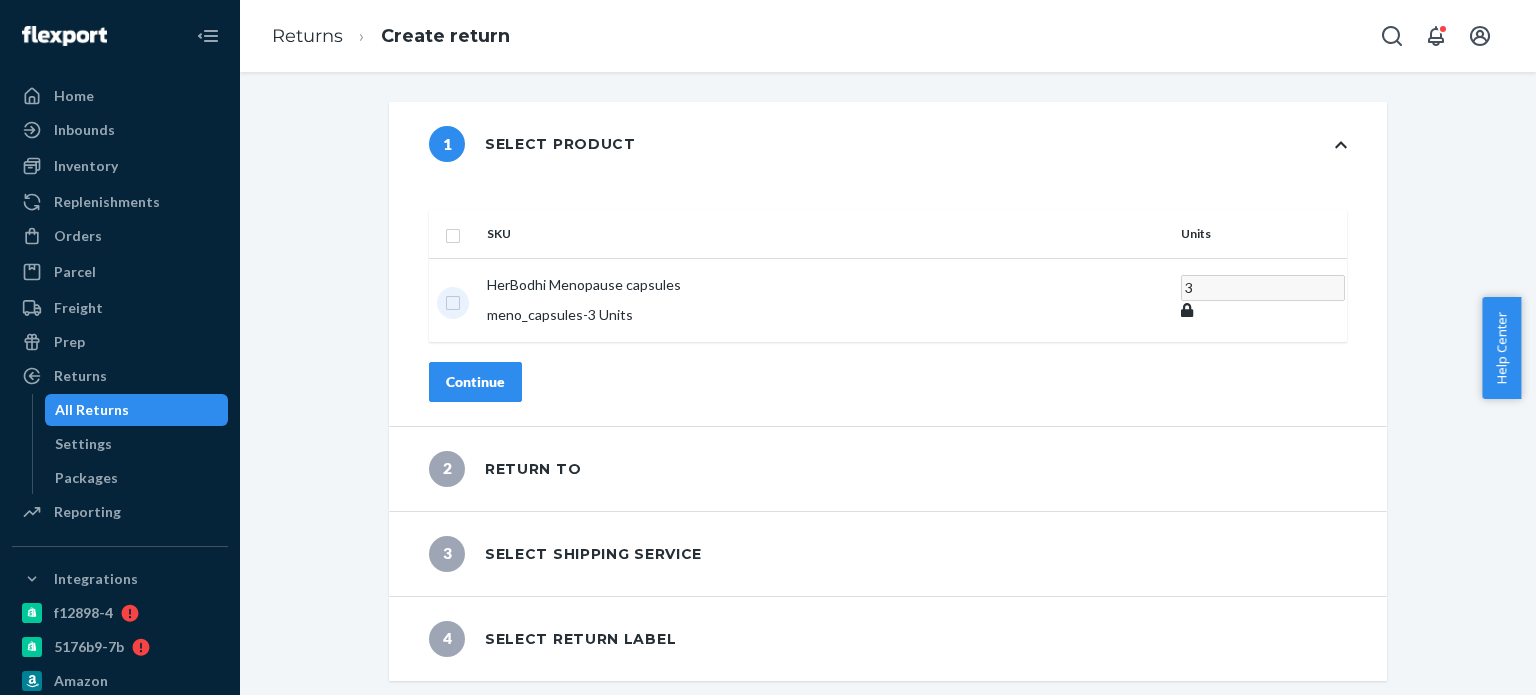 checkbox on "true" 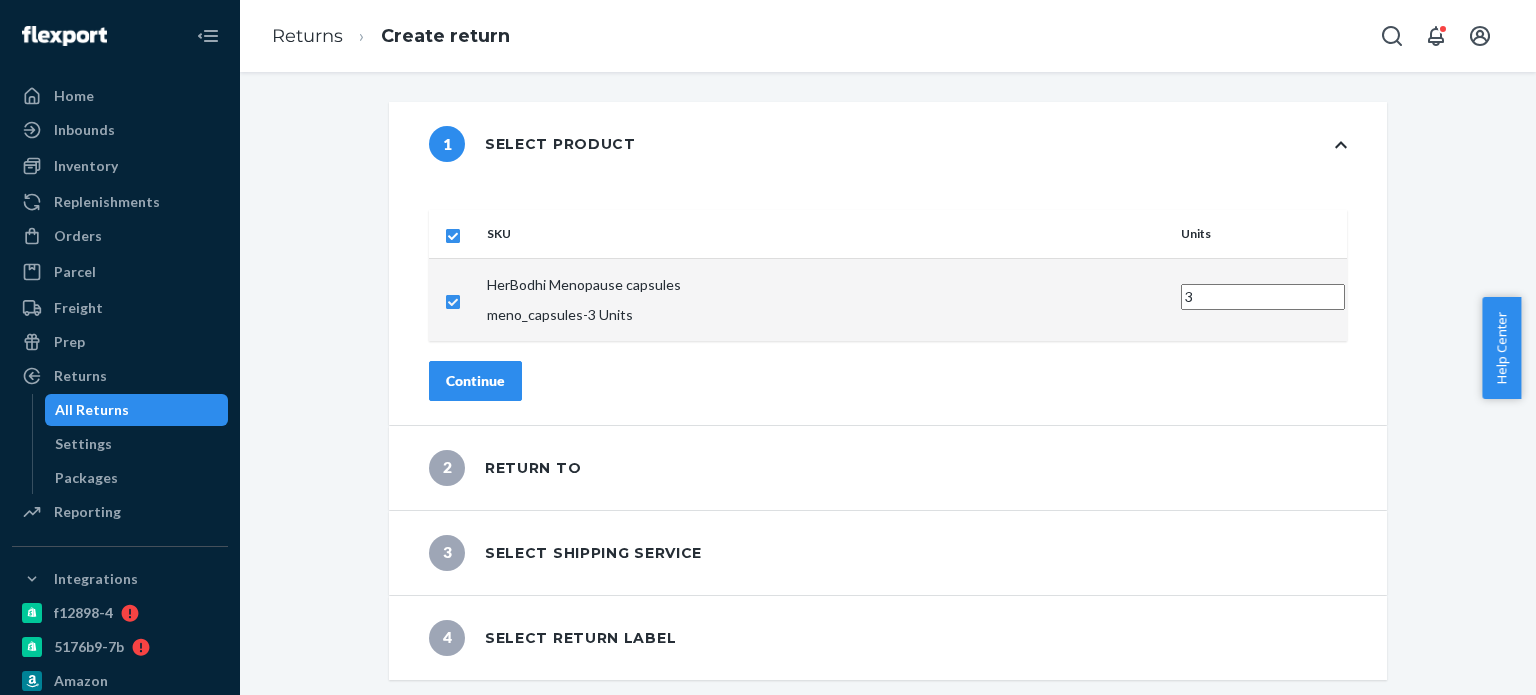click on "Continue" at bounding box center (475, 381) 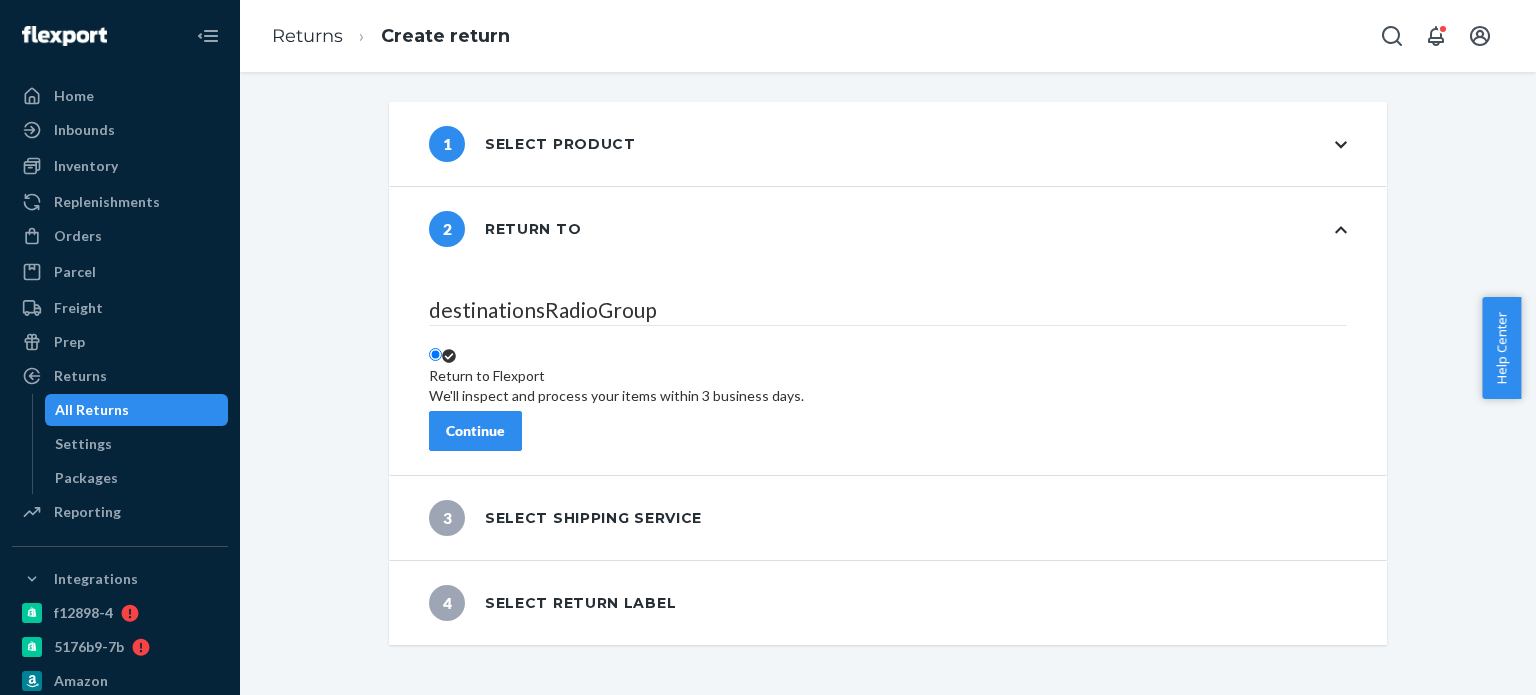 click on "Continue" at bounding box center [475, 431] 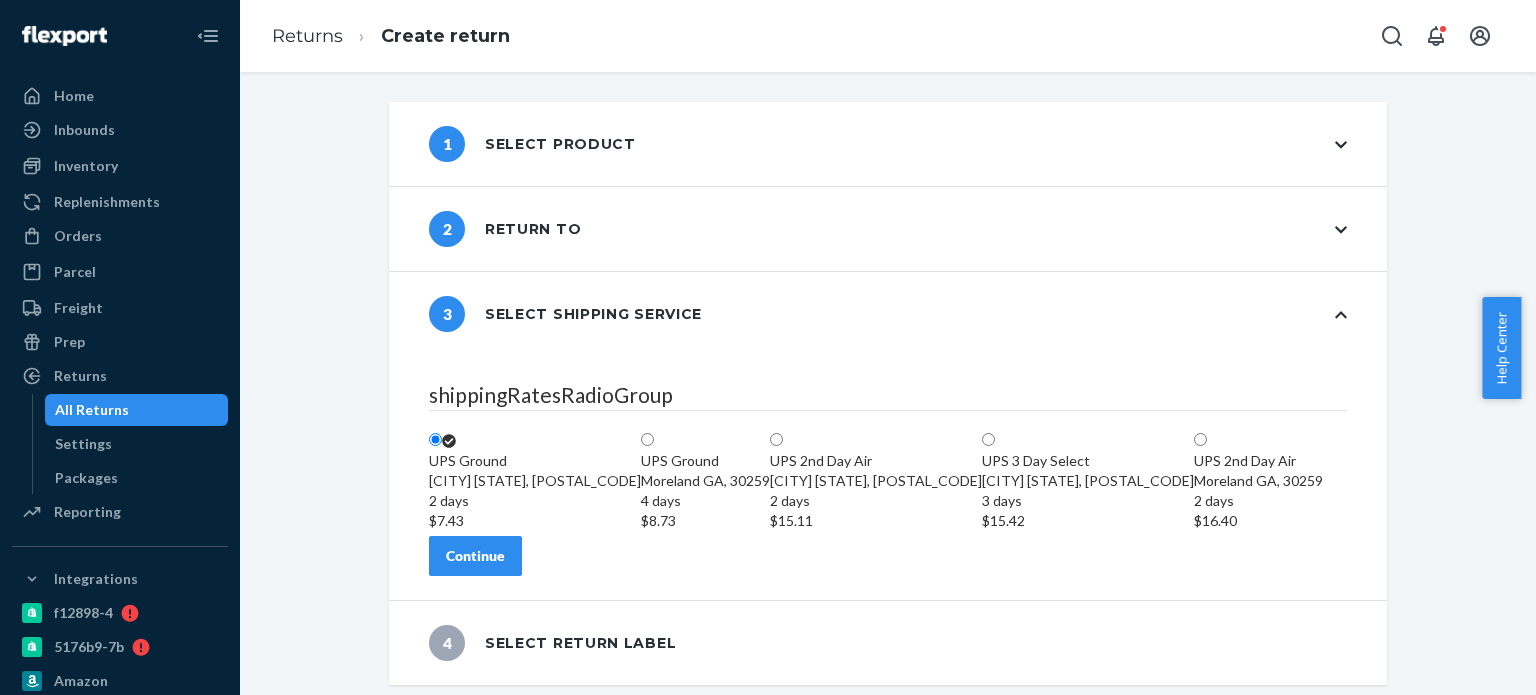 click on "Continue" at bounding box center (475, 556) 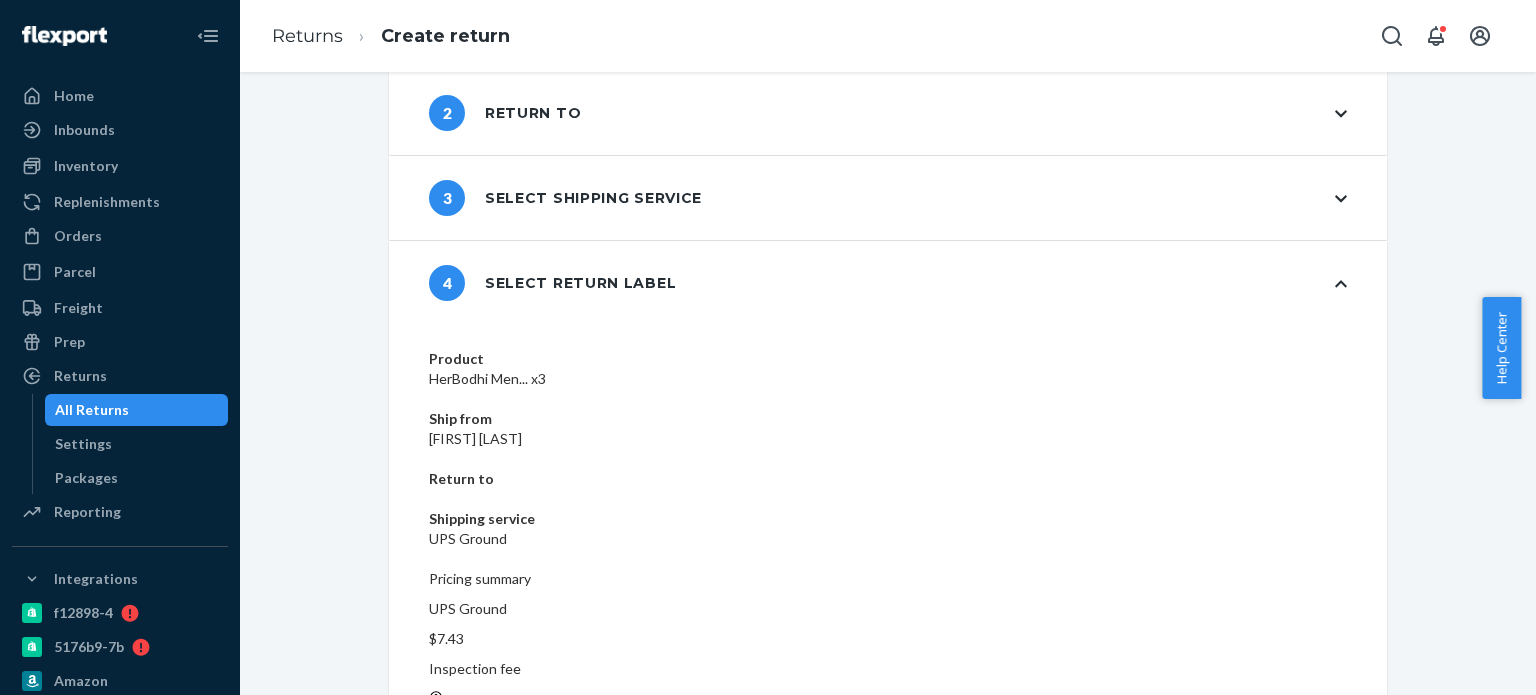 scroll, scrollTop: 120, scrollLeft: 0, axis: vertical 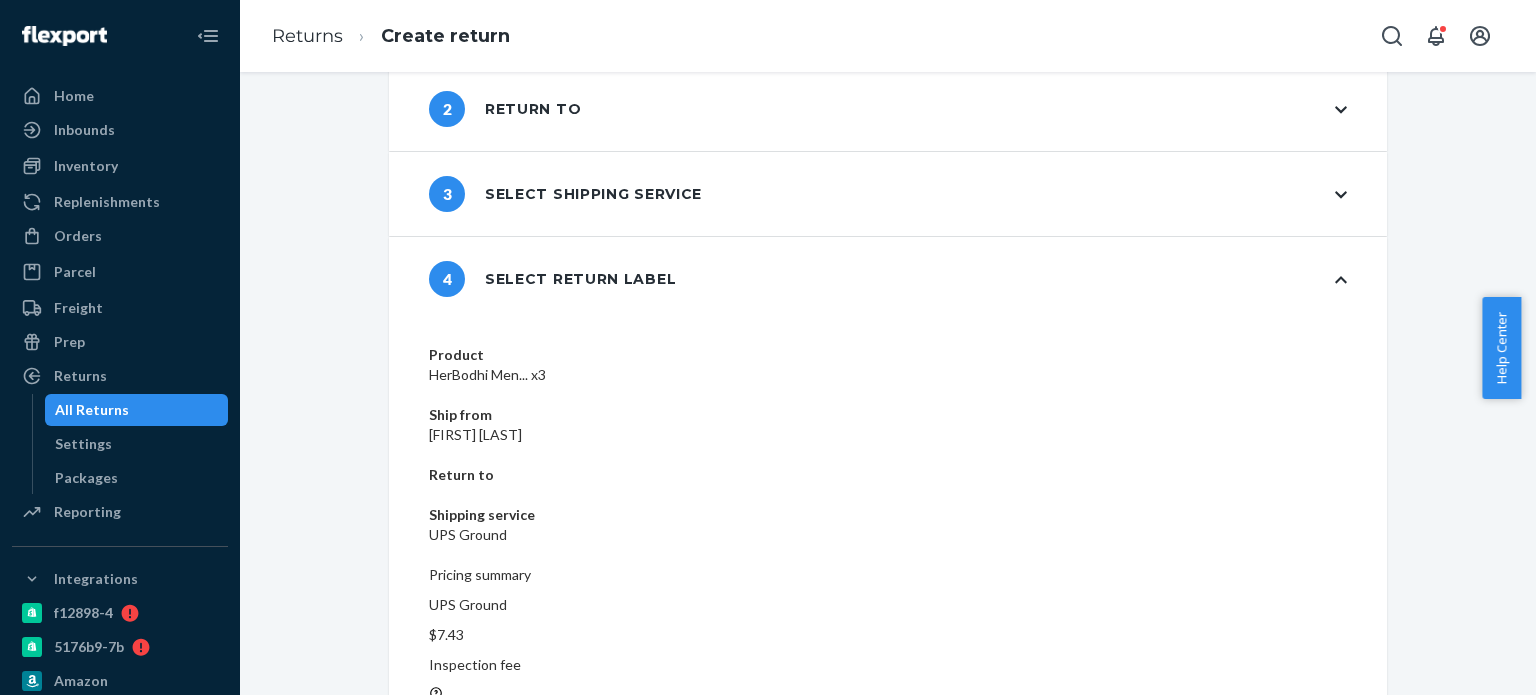 click on "Create return label" at bounding box center (508, 876) 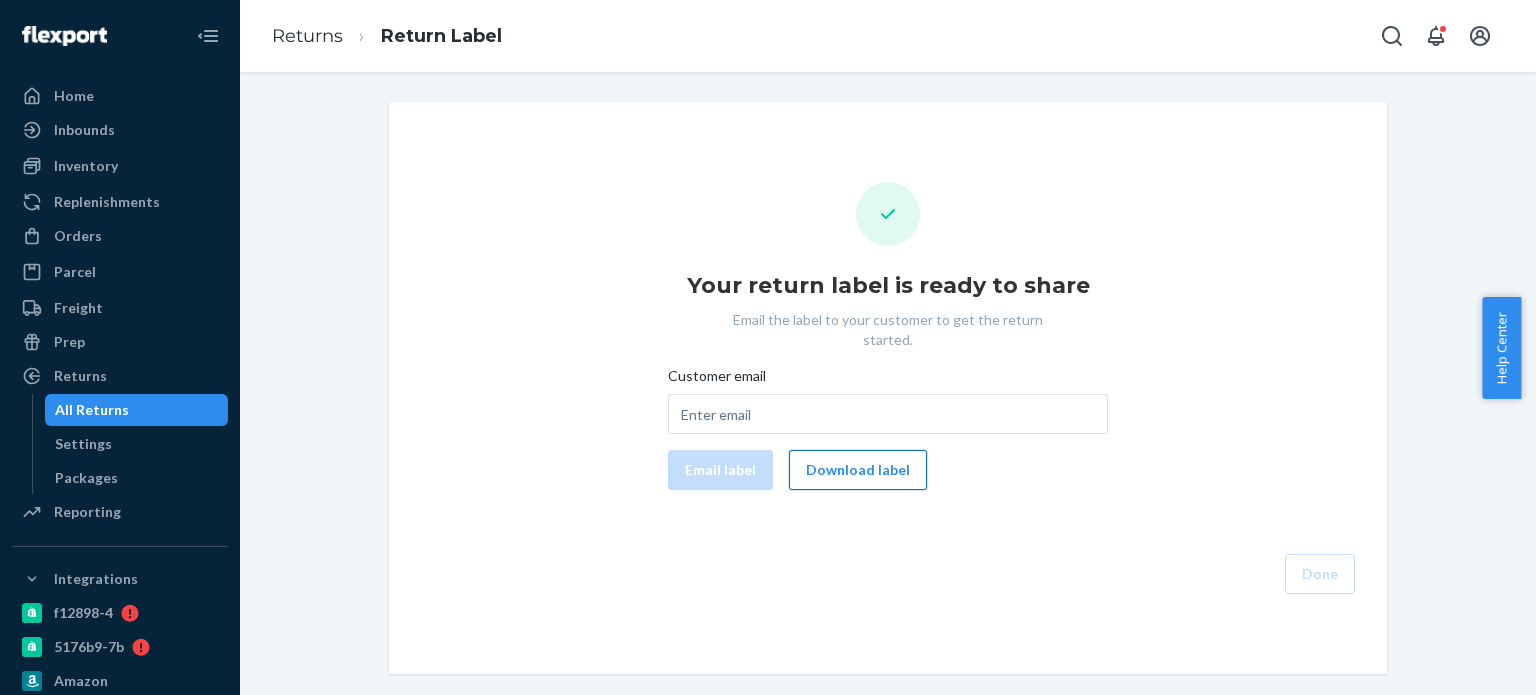 click on "Download label" at bounding box center (858, 470) 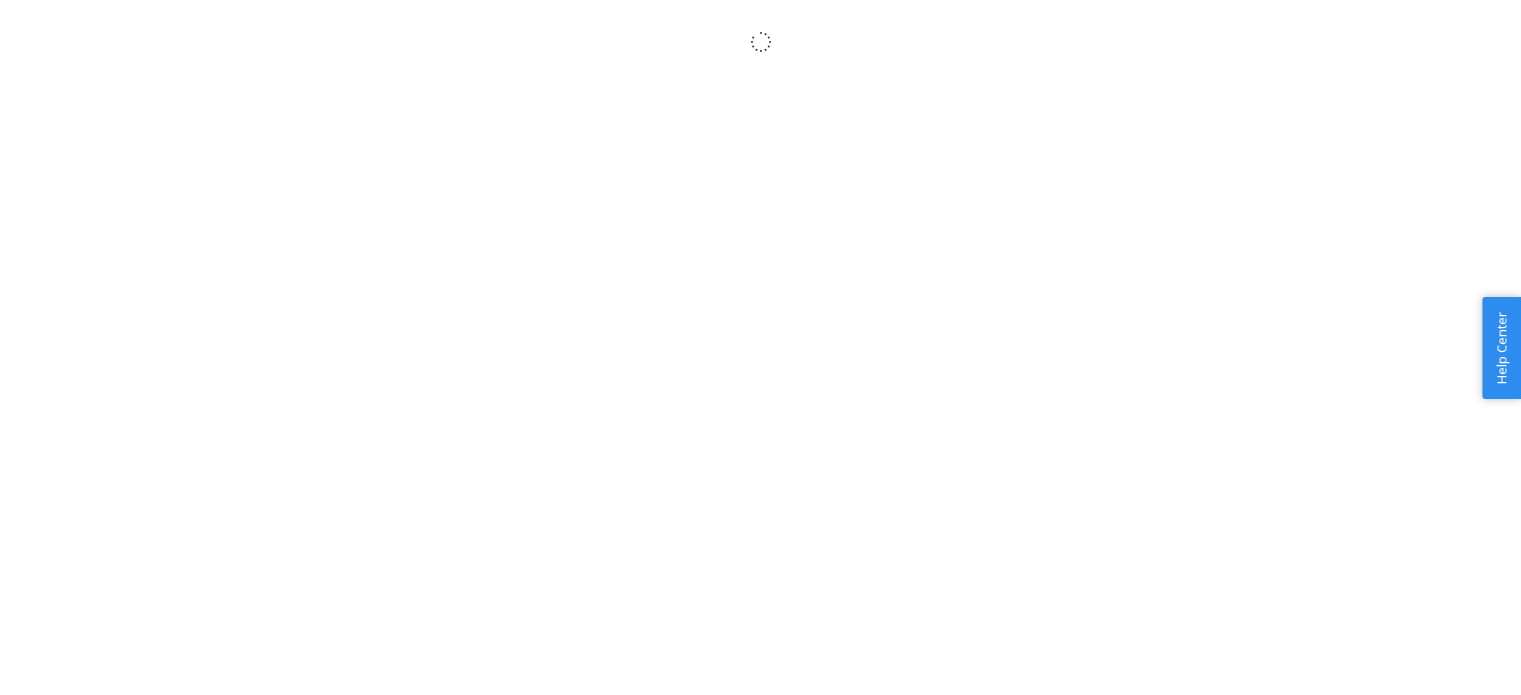 scroll, scrollTop: 0, scrollLeft: 0, axis: both 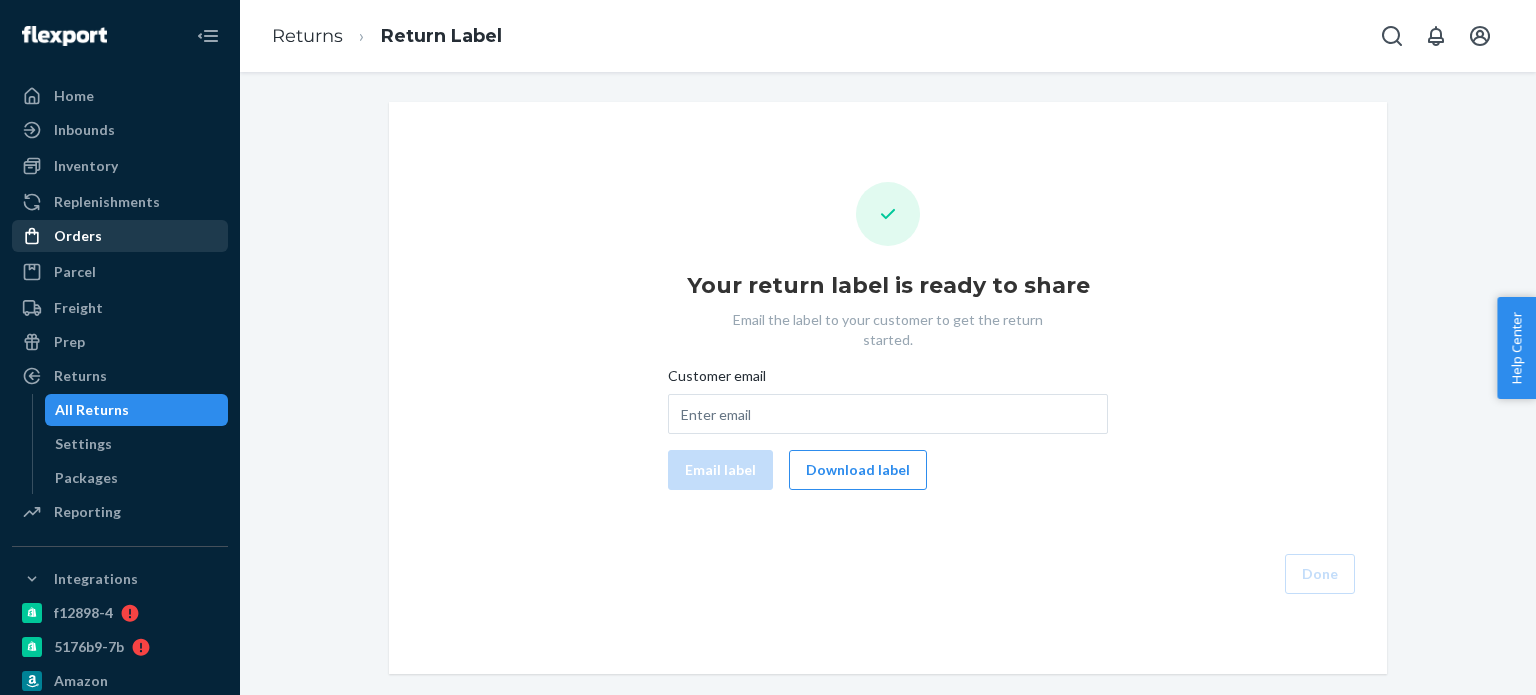 click on "Orders" at bounding box center [120, 236] 